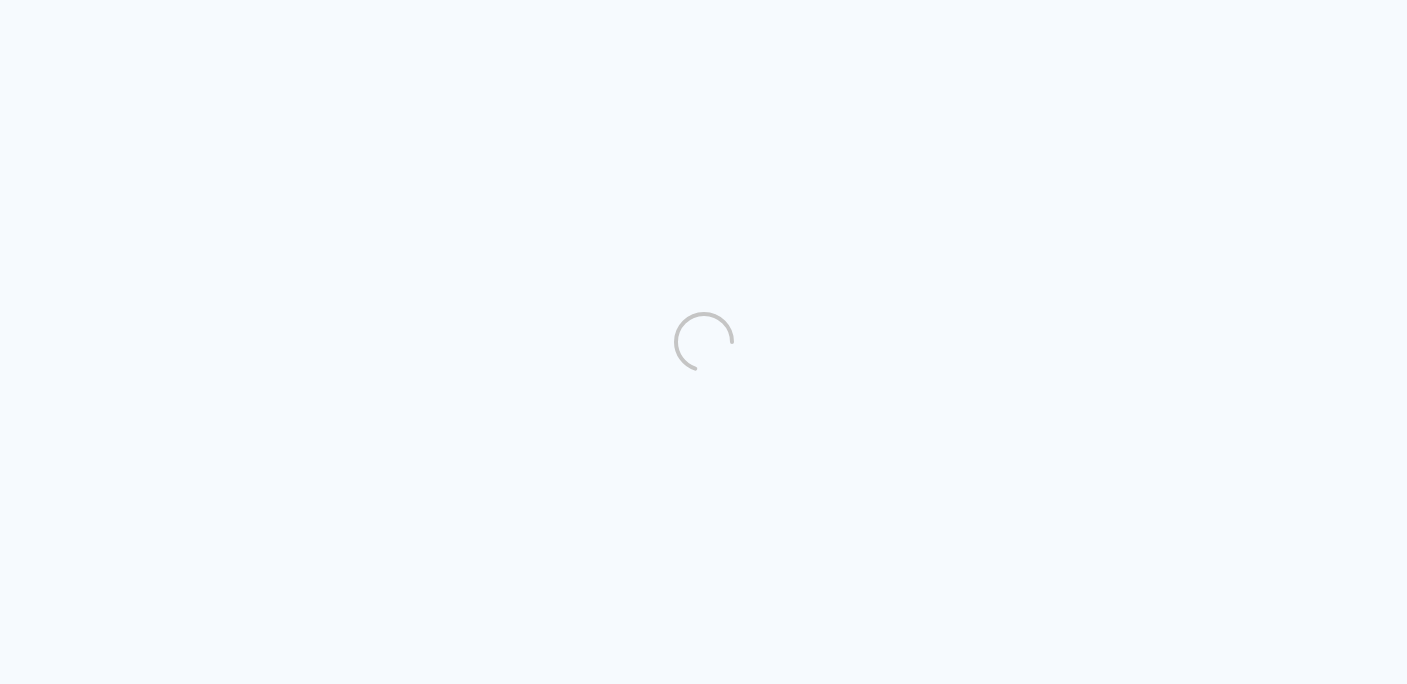 scroll, scrollTop: 0, scrollLeft: 0, axis: both 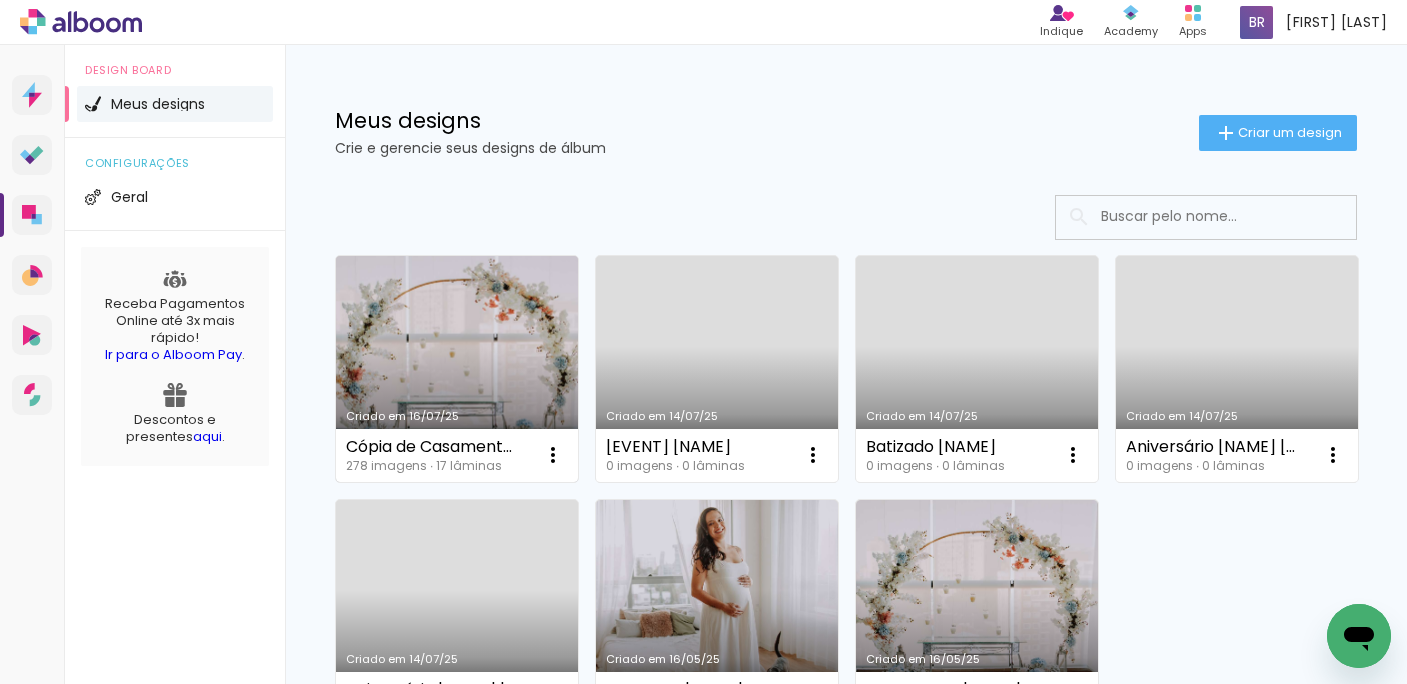 click on "Criado em 16/07/25" at bounding box center (457, 369) 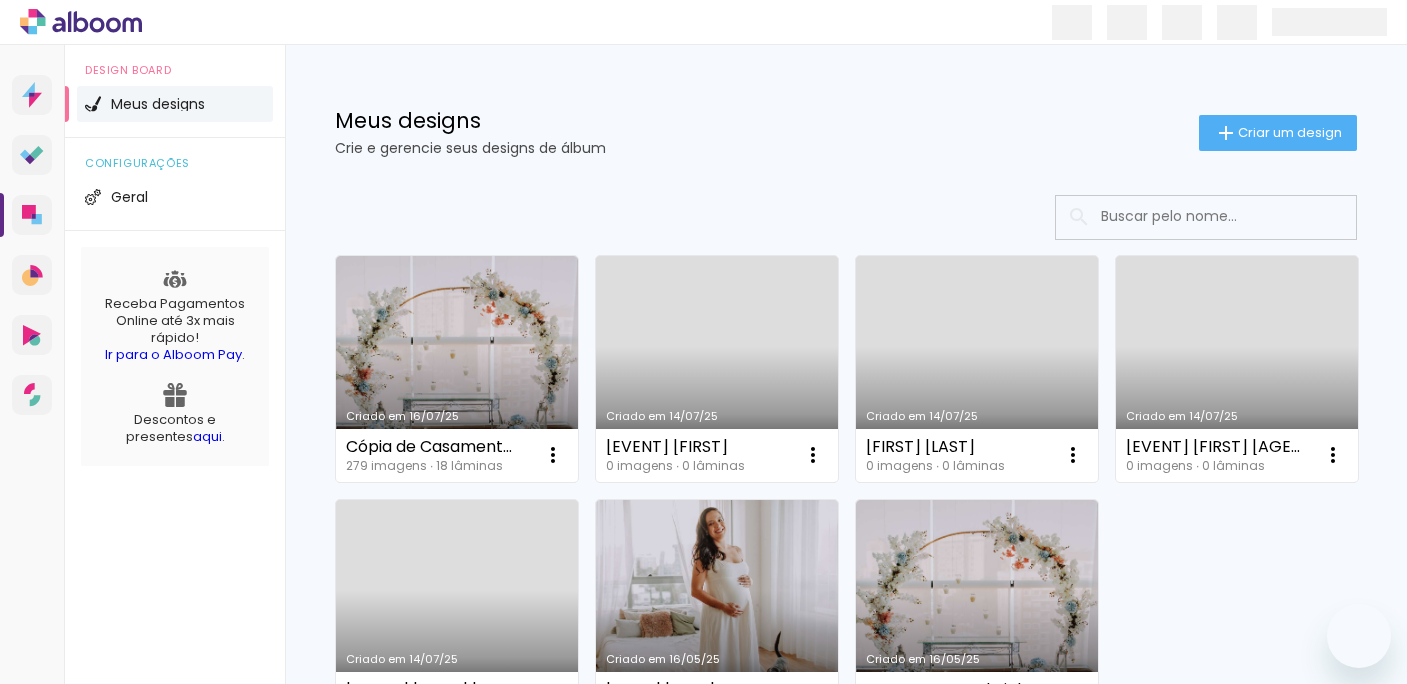 scroll, scrollTop: 0, scrollLeft: 0, axis: both 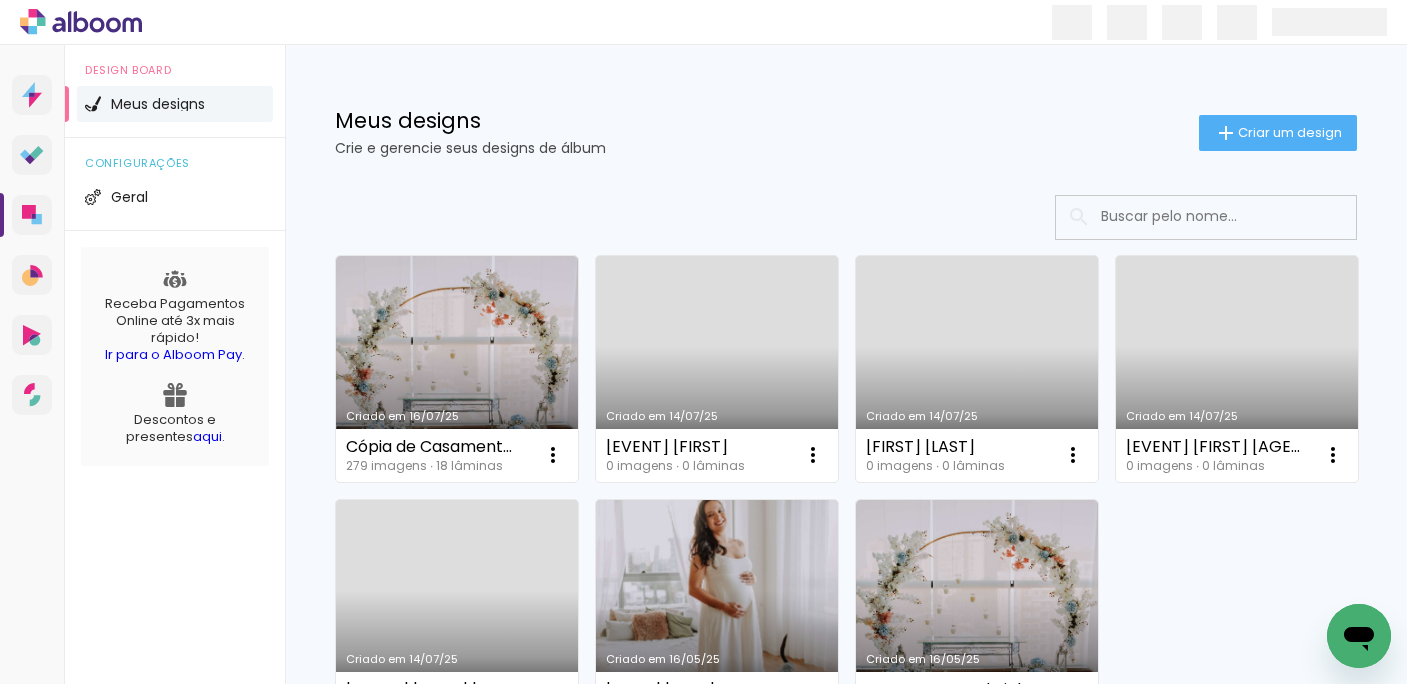 click on "Criado em 16/05/25" at bounding box center (717, 613) 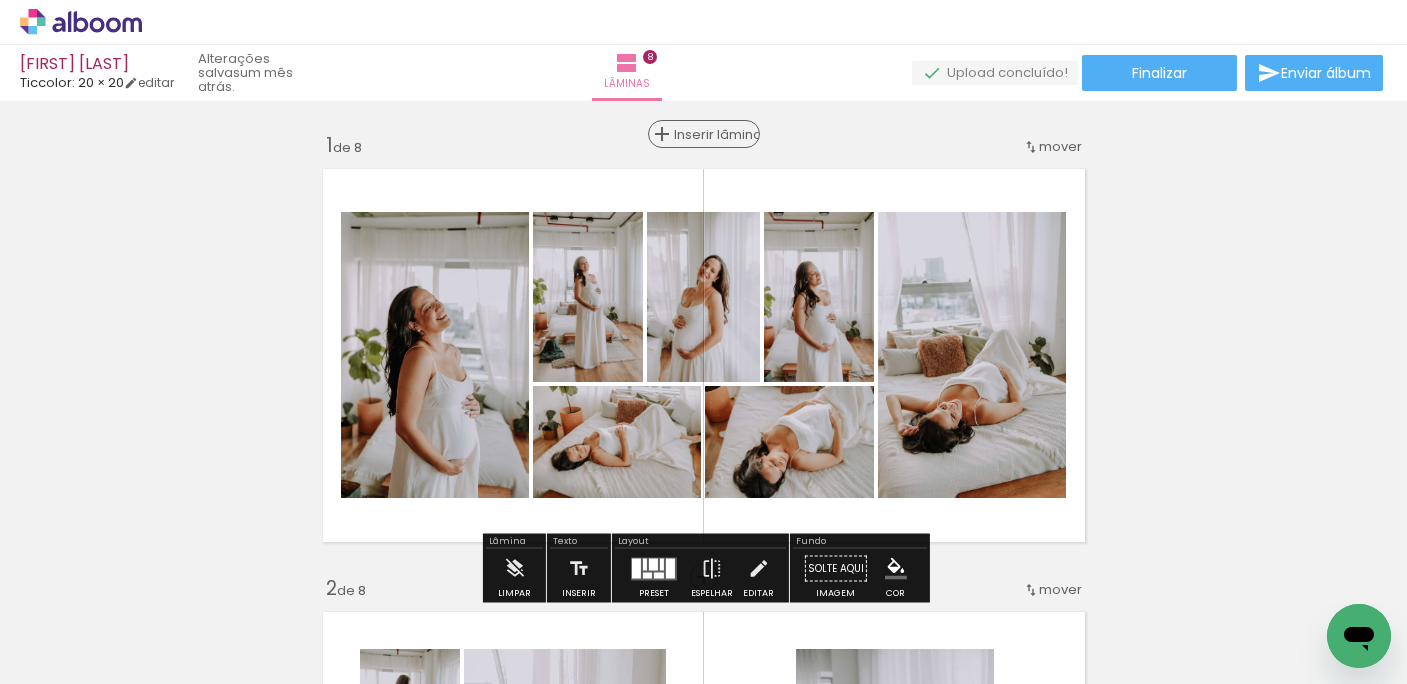 click on "Inserir lâmina" at bounding box center [713, 134] 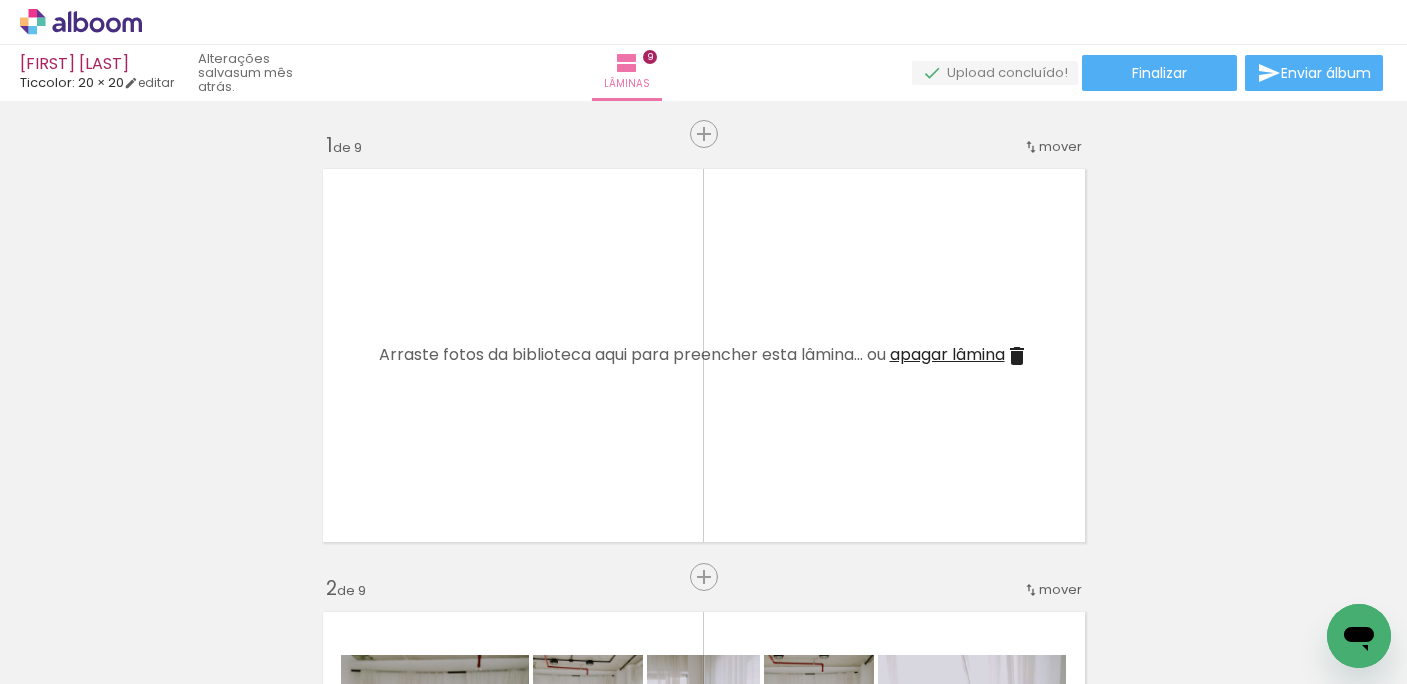 click on "Biblioteca 88 fotos Todas as fotos Não utilizadas Adicionar
Fotos" at bounding box center (0, 621) 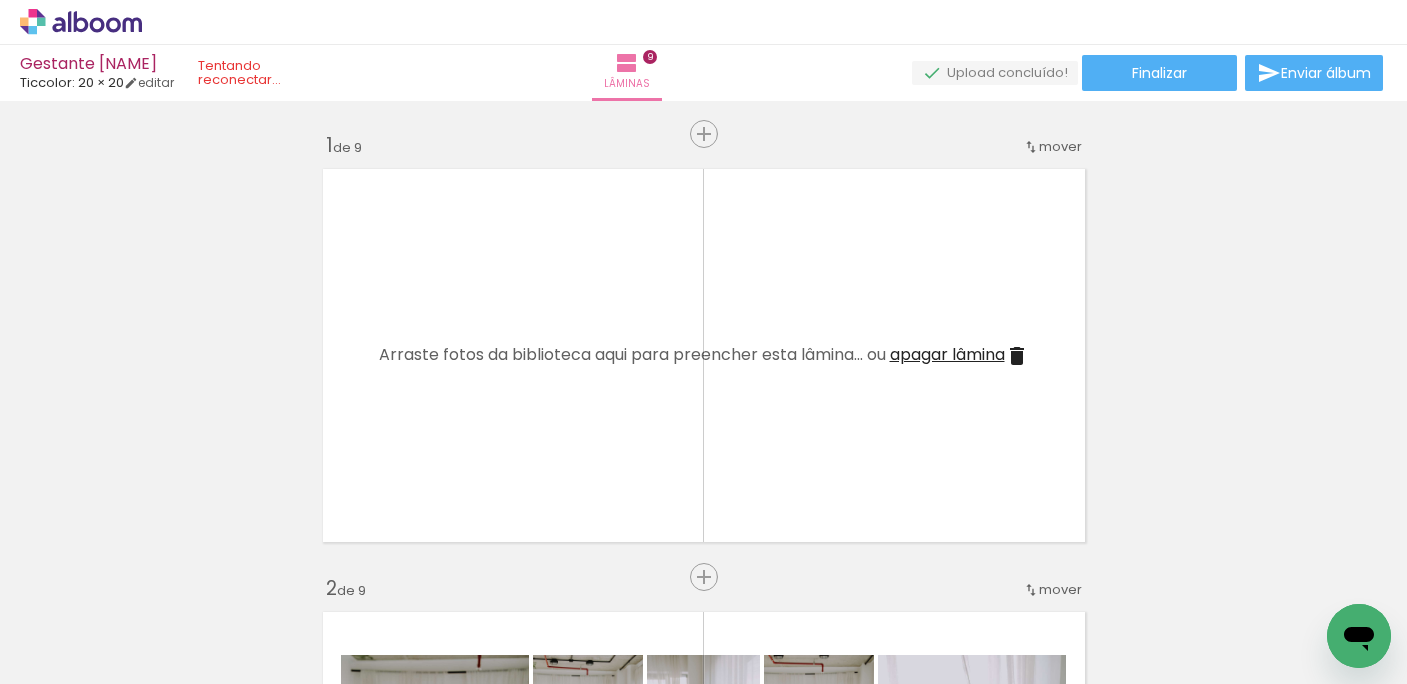 scroll, scrollTop: 0, scrollLeft: 0, axis: both 